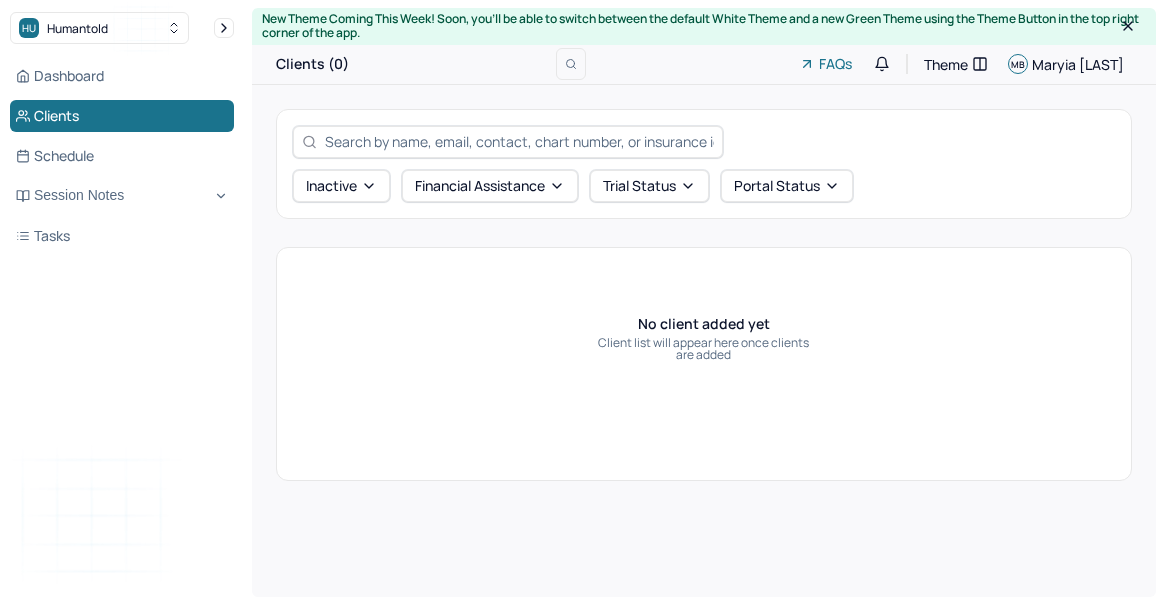 scroll, scrollTop: 0, scrollLeft: 0, axis: both 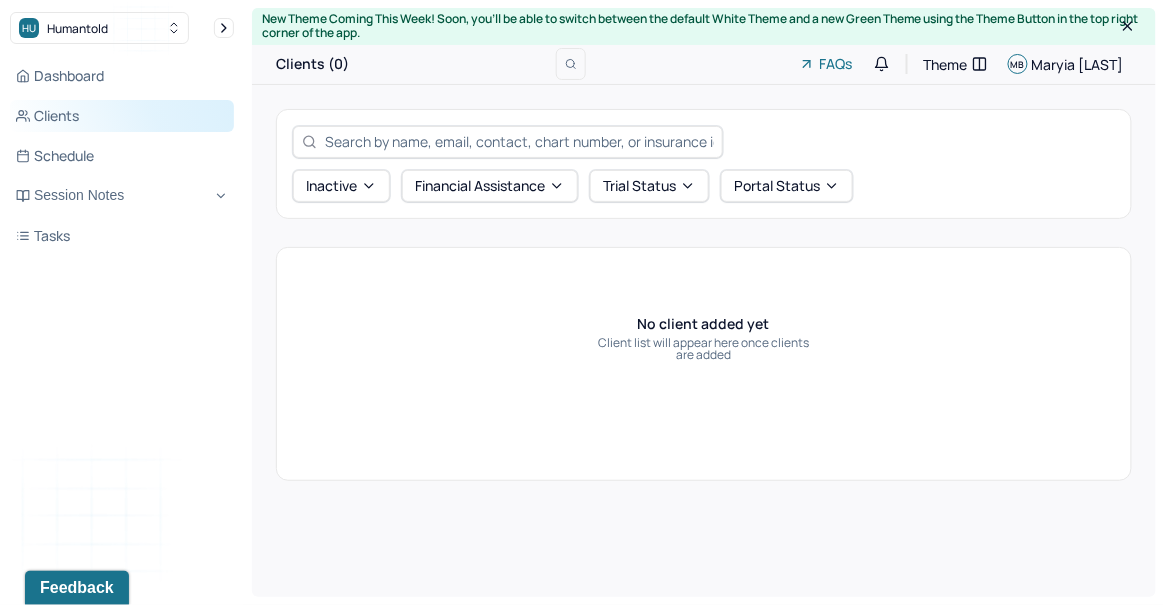 click on "Clients" at bounding box center [122, 116] 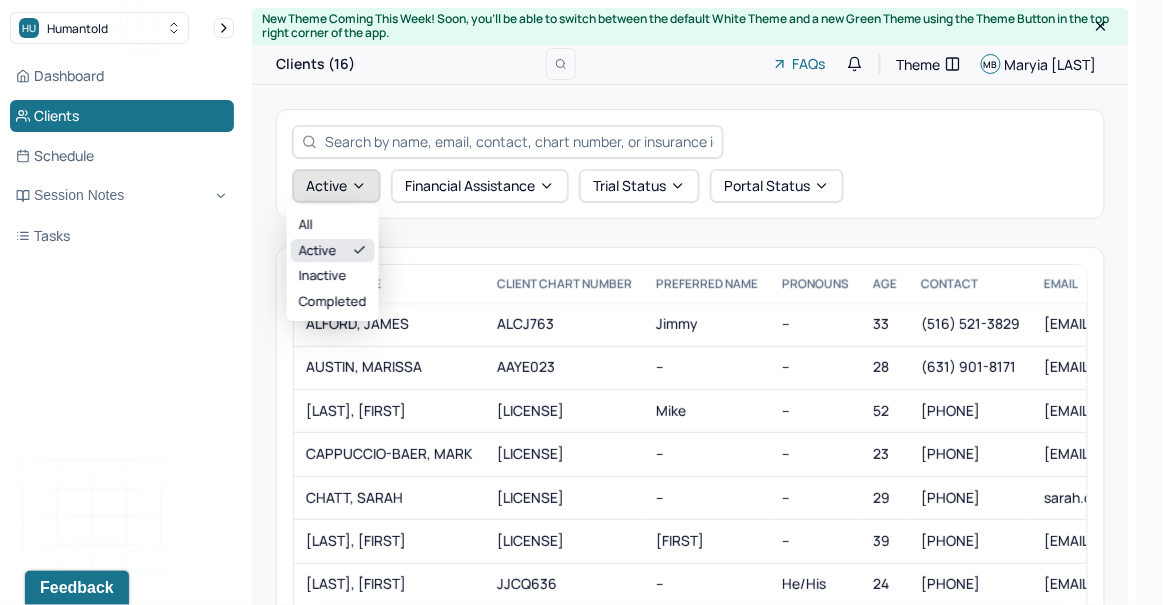 click on "Active" at bounding box center (336, 186) 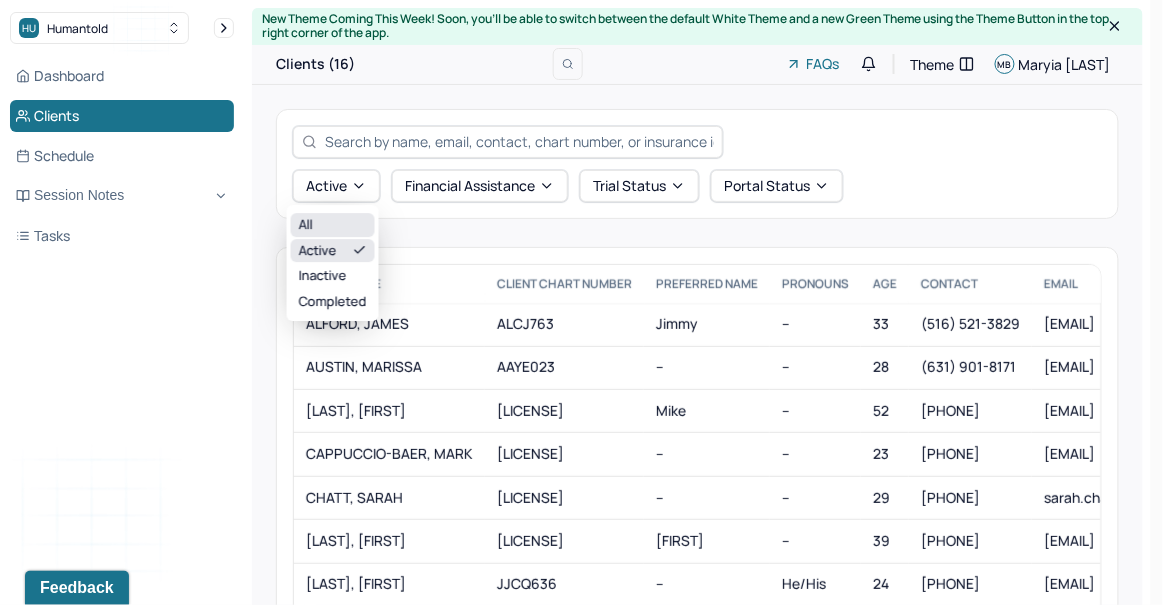click on "All" at bounding box center [333, 225] 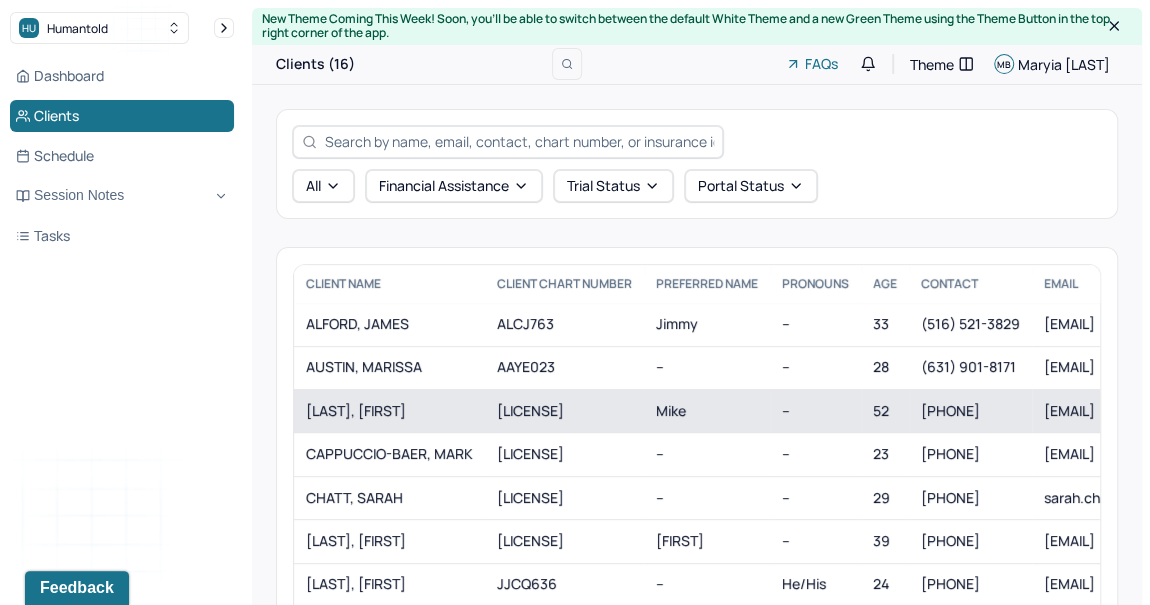 scroll, scrollTop: 257, scrollLeft: 0, axis: vertical 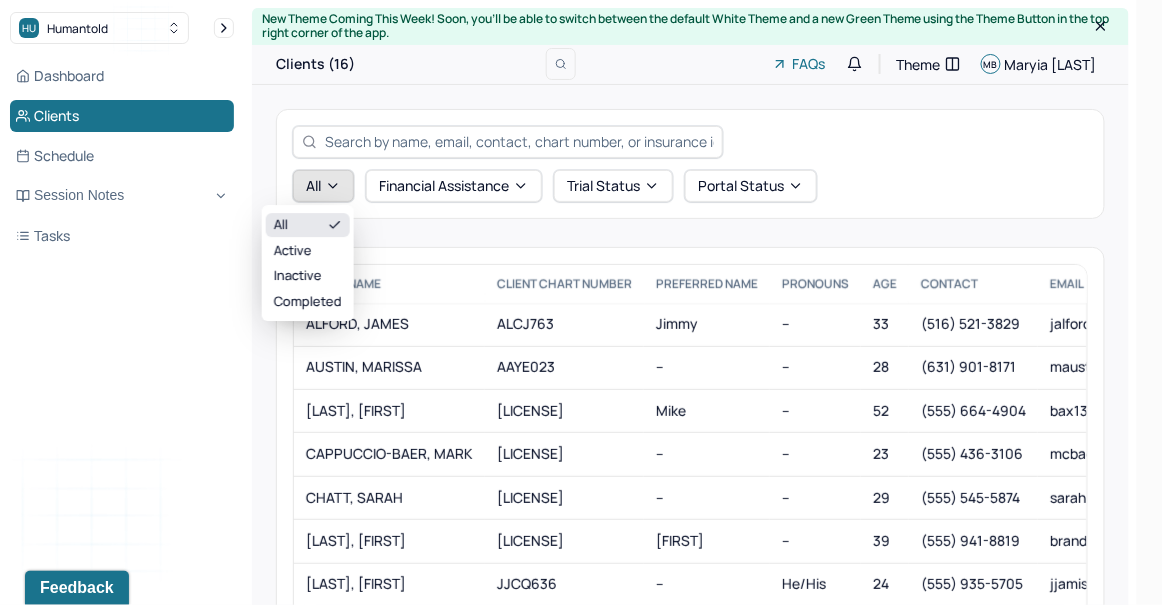 click 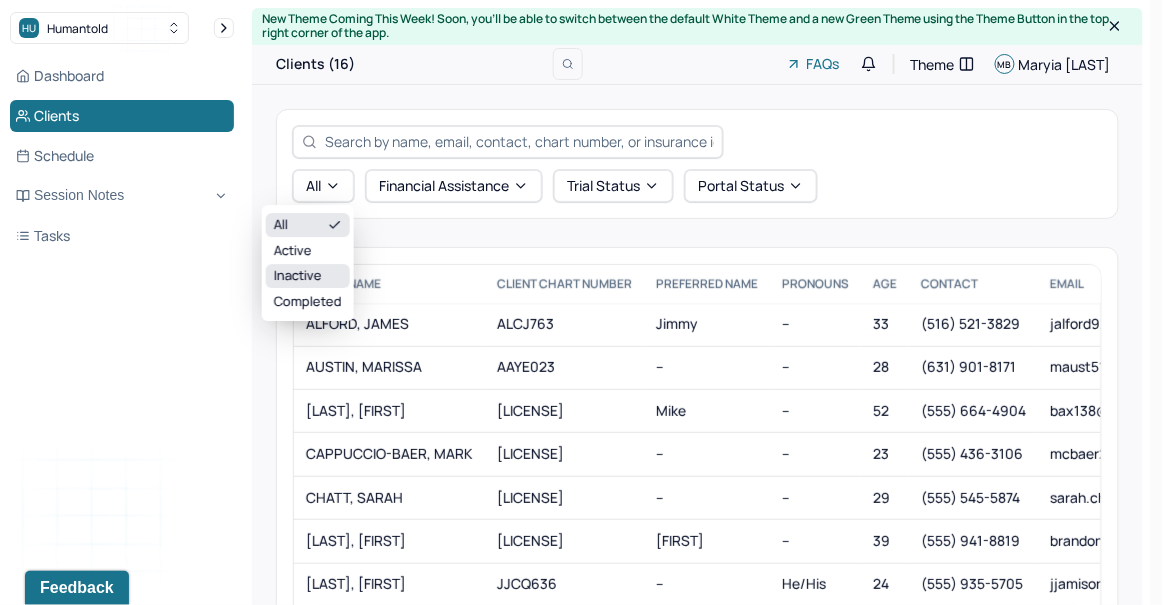 click on "inactive" at bounding box center (308, 276) 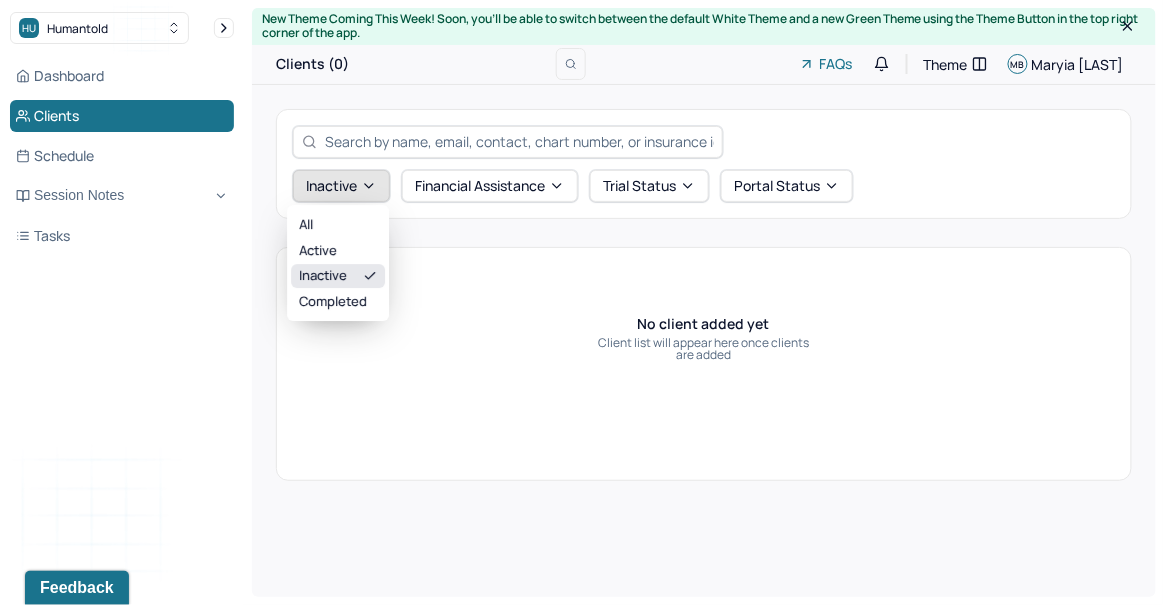 click 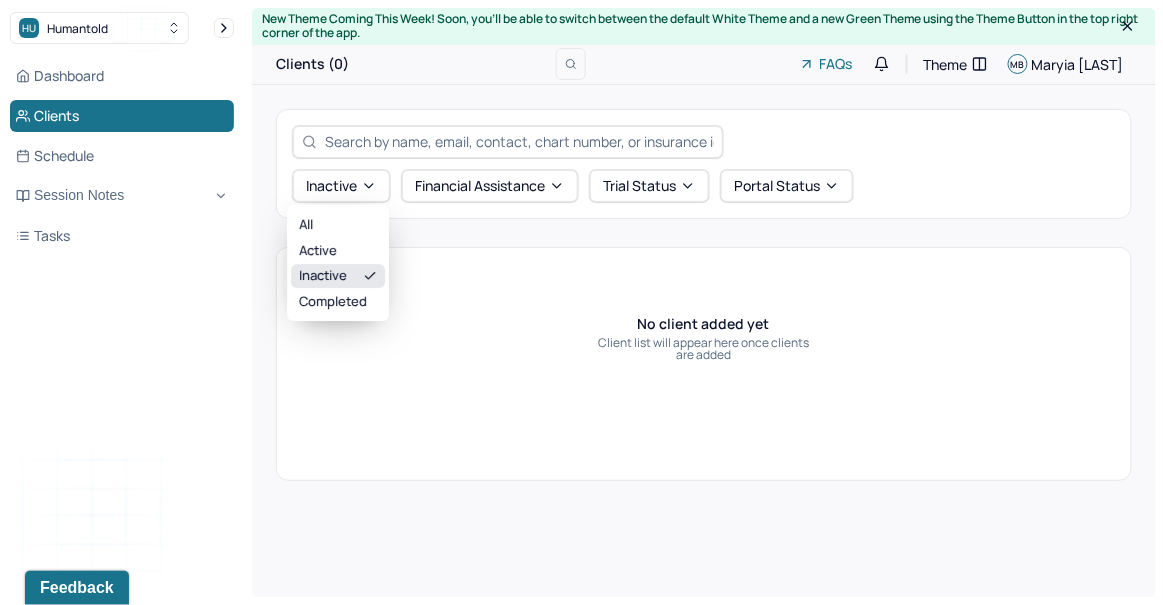 click on "All active inactive completed" at bounding box center [338, 263] 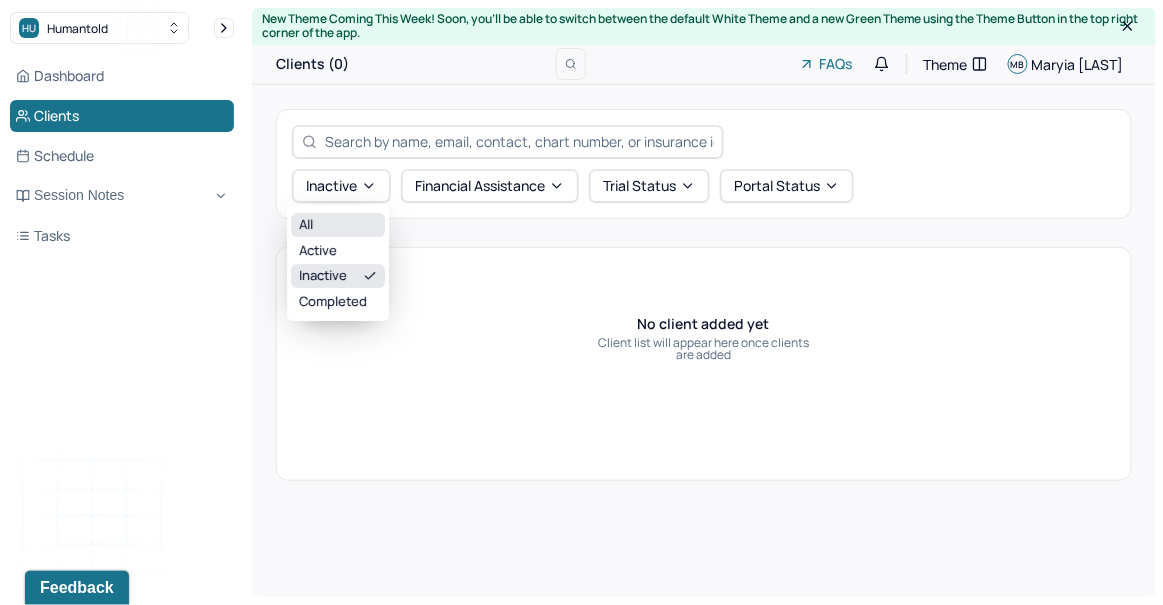click on "All" at bounding box center (338, 225) 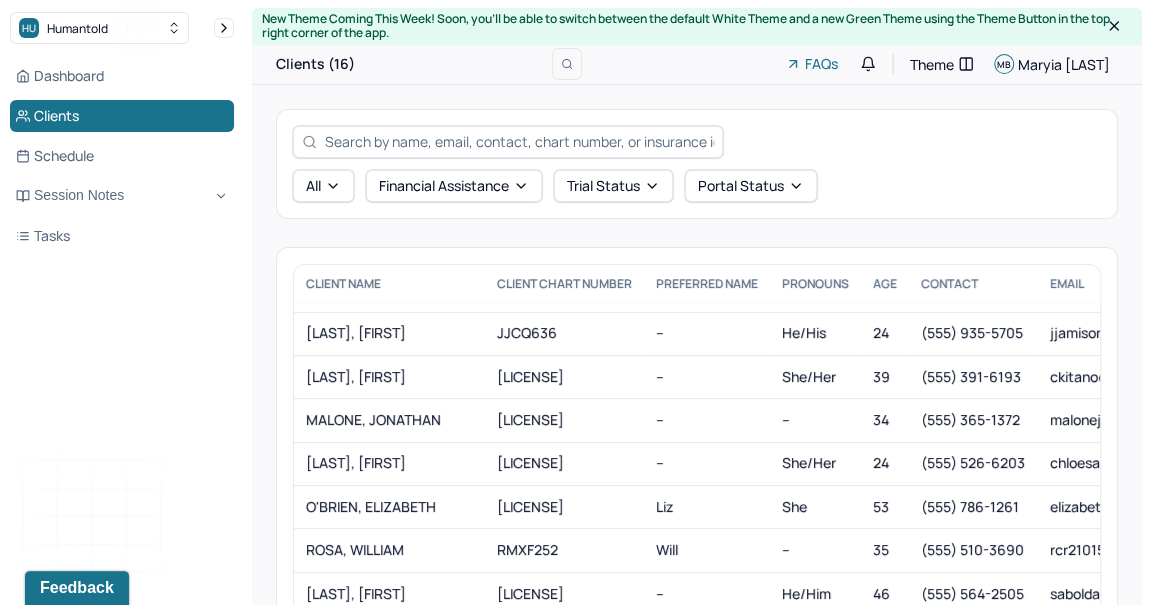 scroll, scrollTop: 257, scrollLeft: 0, axis: vertical 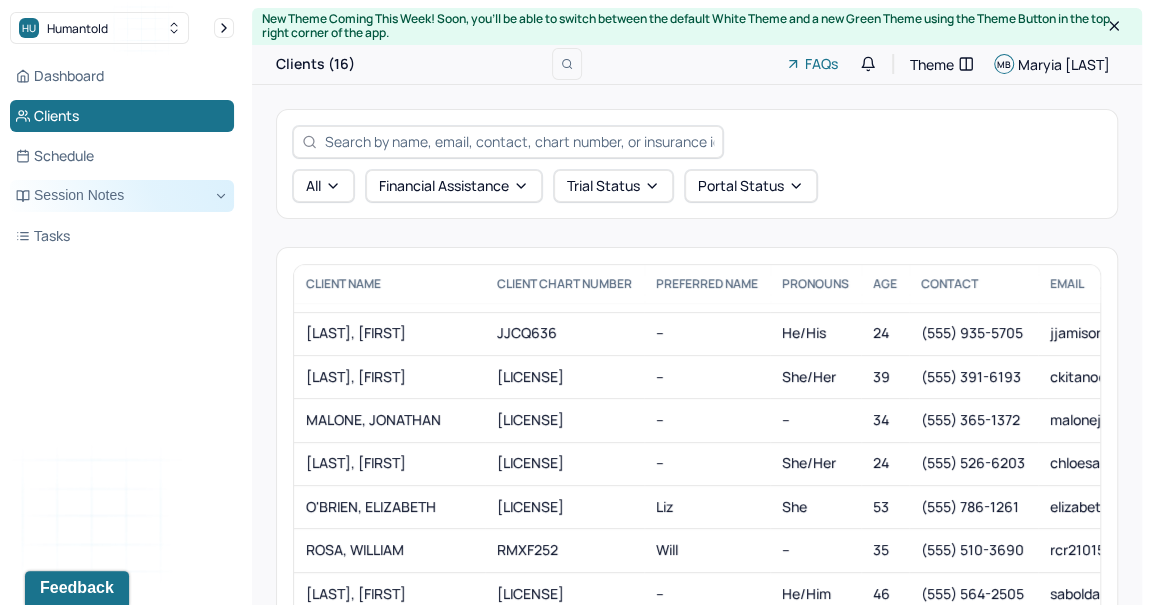 click on "Session Notes" at bounding box center [122, 196] 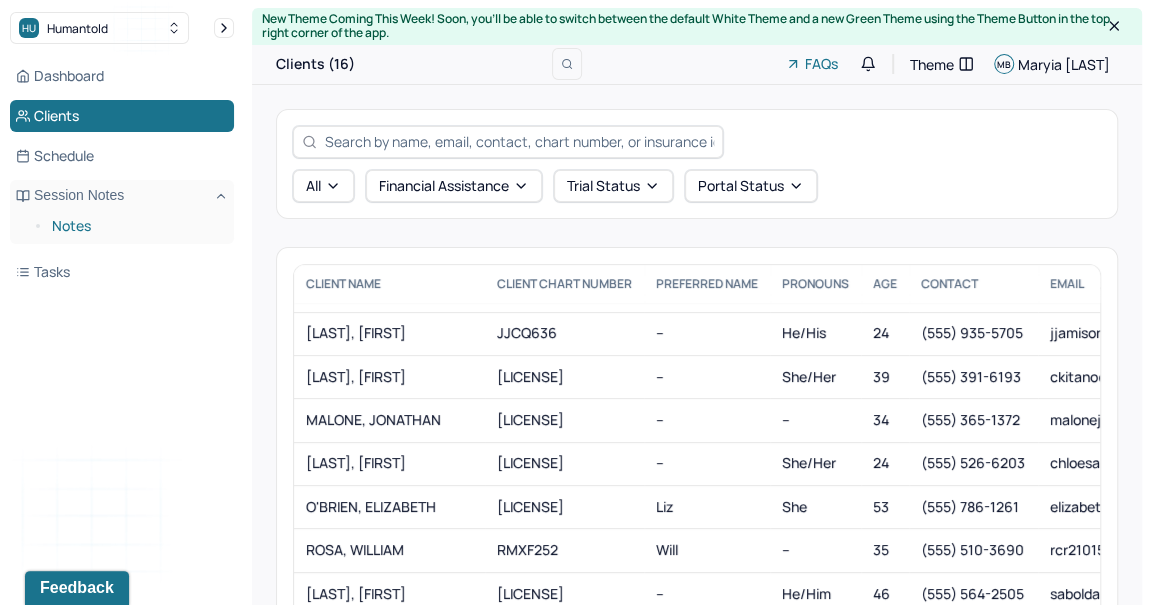 click on "Notes" at bounding box center [135, 226] 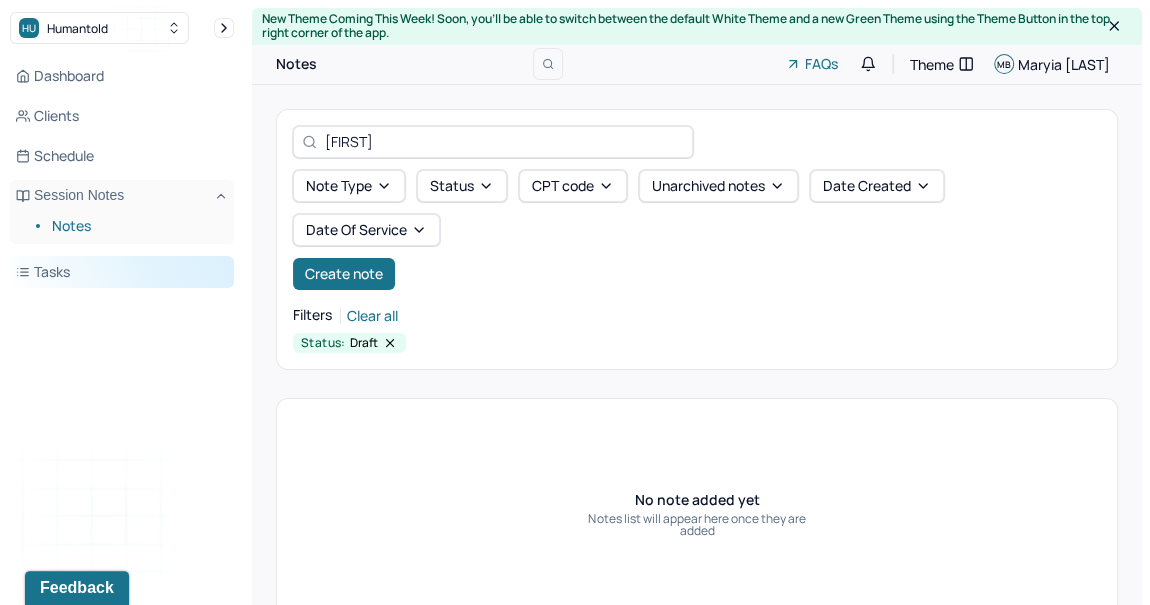 click on "Tasks" at bounding box center (122, 272) 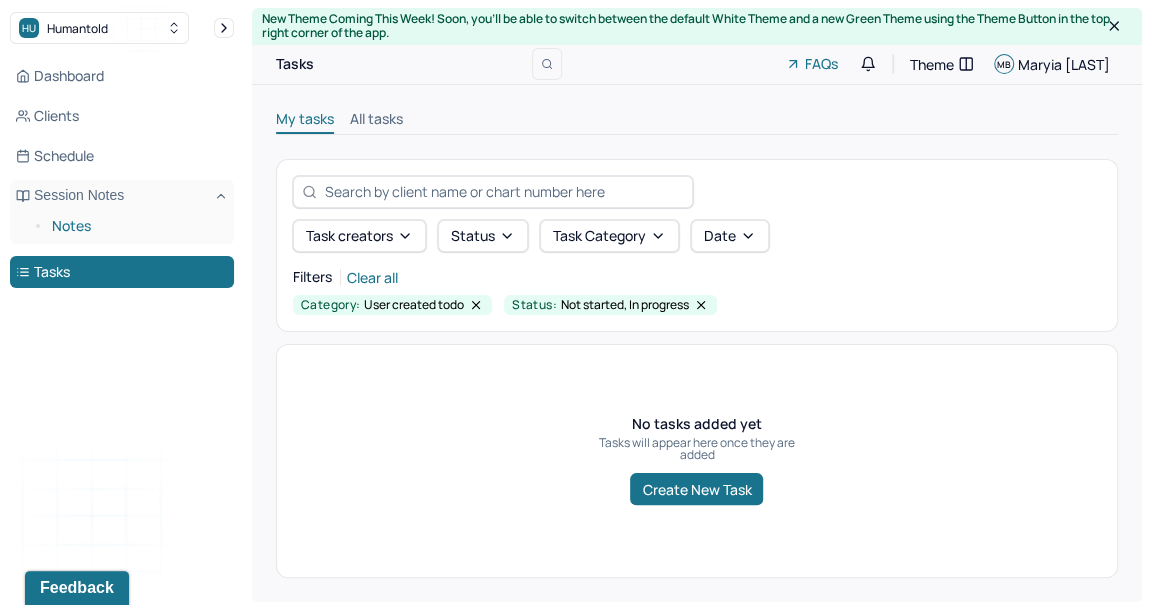 click on "Notes" at bounding box center (135, 226) 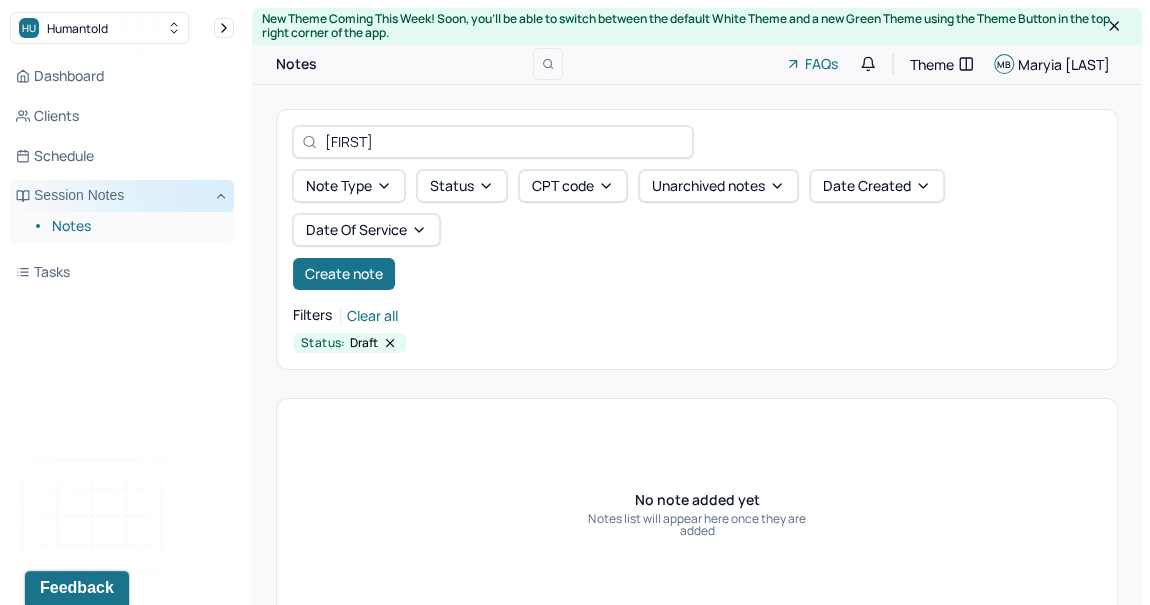 click on "Session Notes" at bounding box center (122, 196) 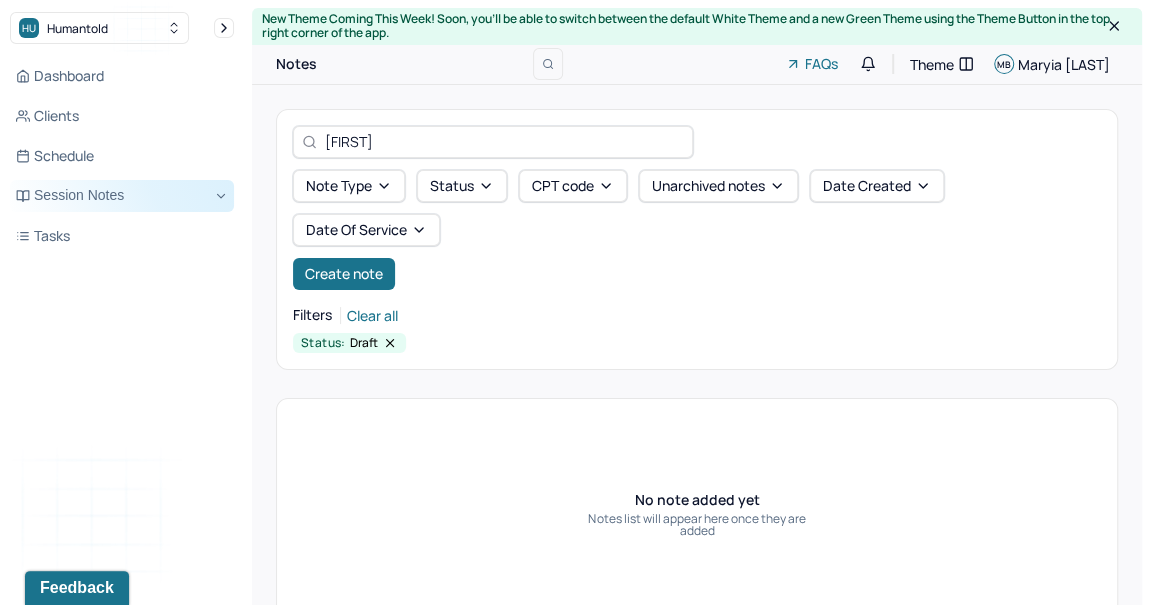 click on "Session Notes" at bounding box center [122, 196] 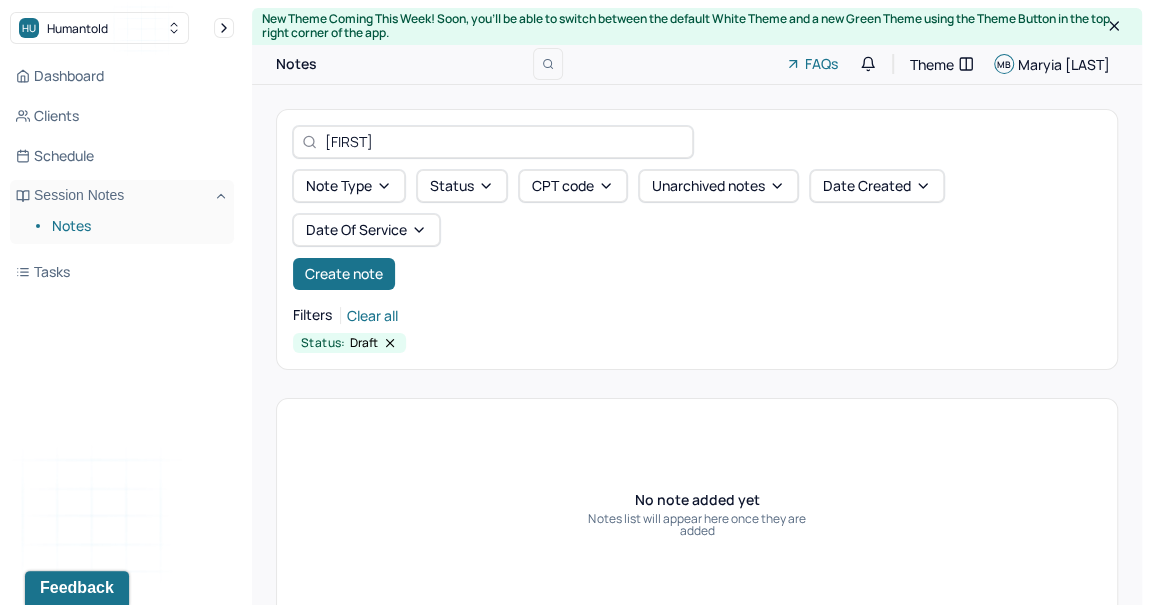 click on "[FIRST]" at bounding box center (504, 141) 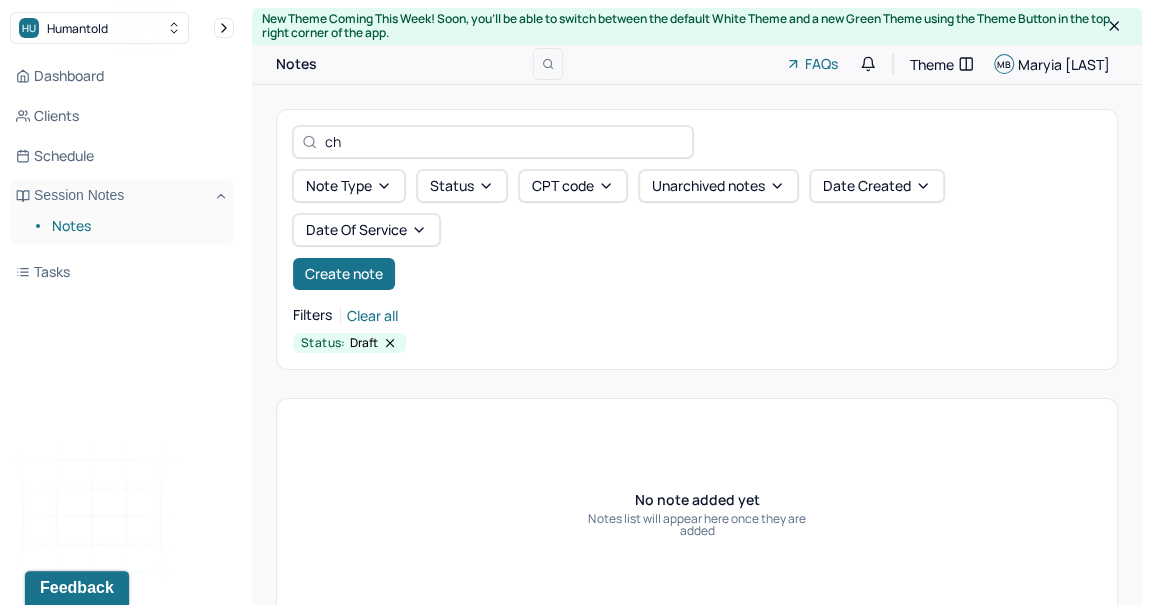 type on "c" 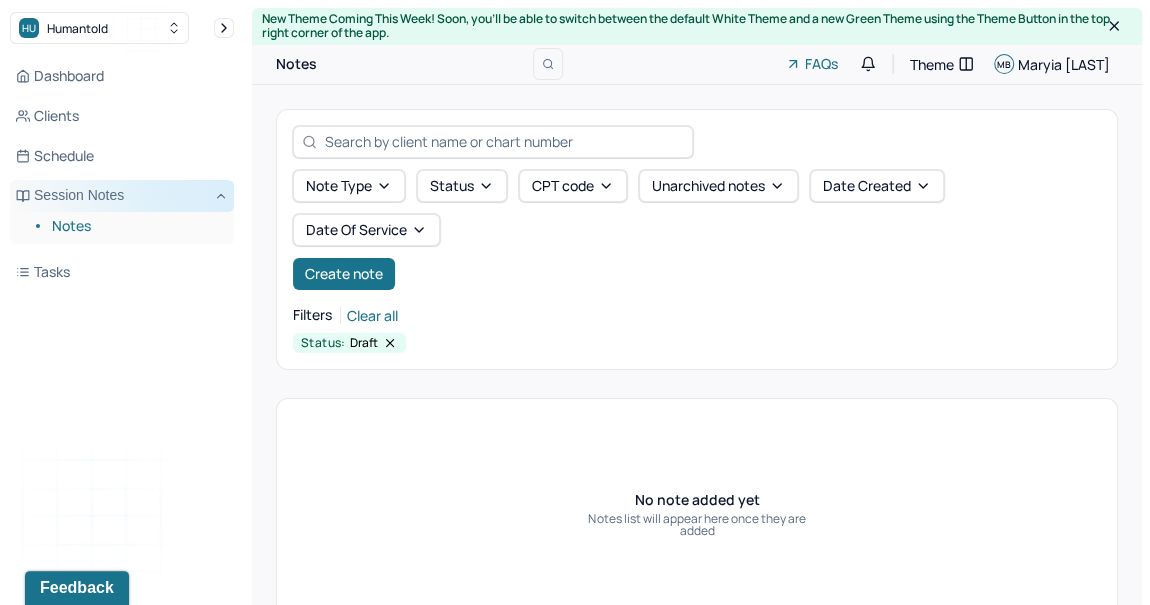 type 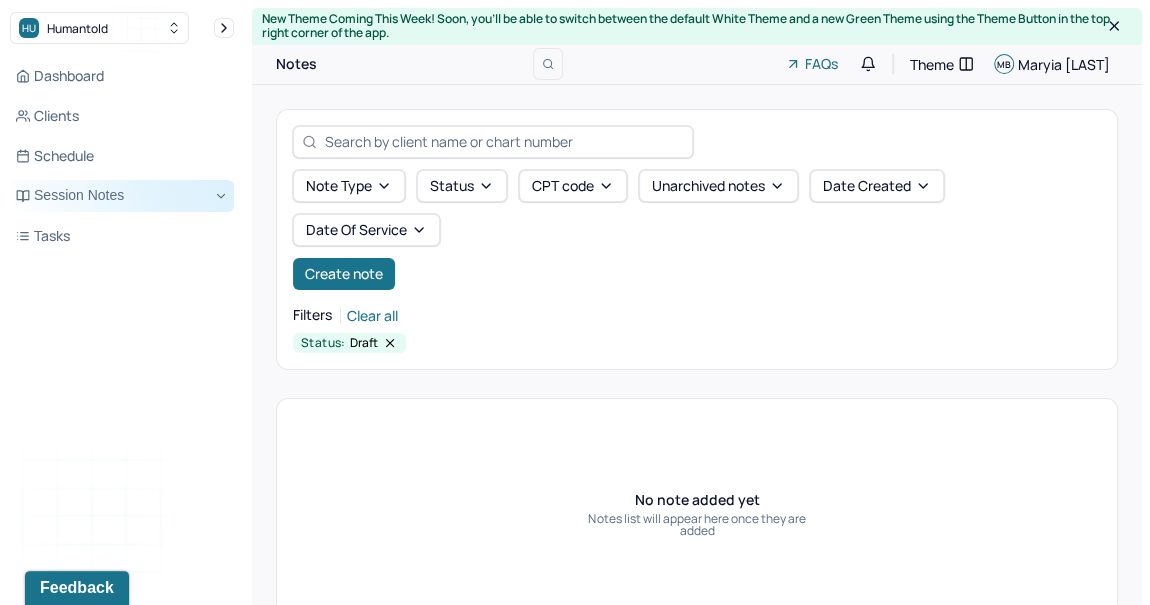 click on "Session Notes" at bounding box center [122, 196] 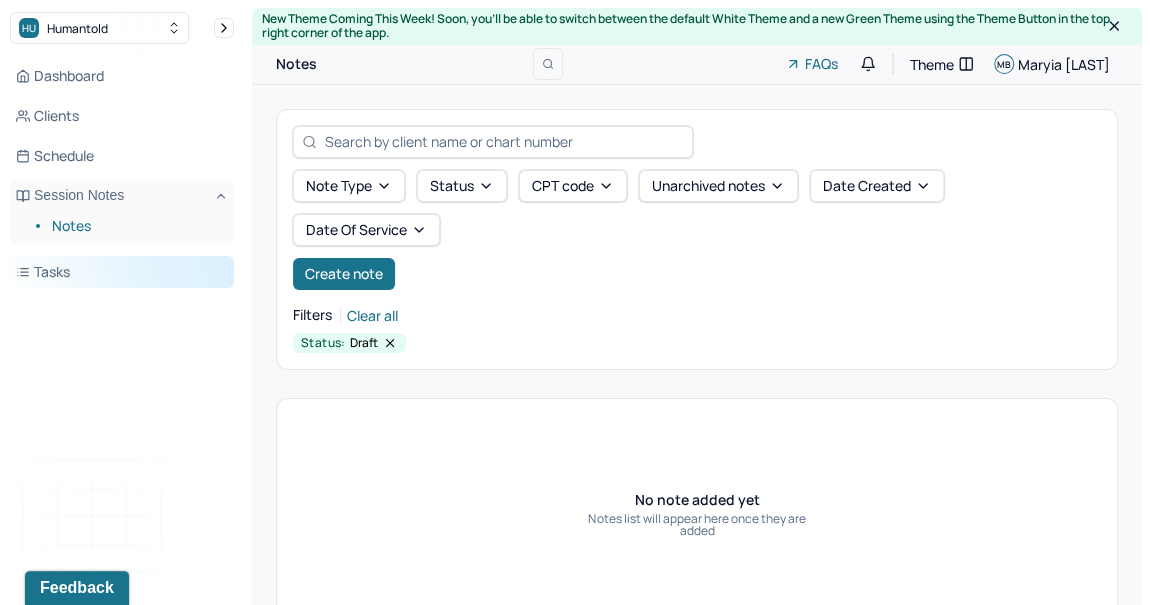 click on "Tasks" at bounding box center [122, 272] 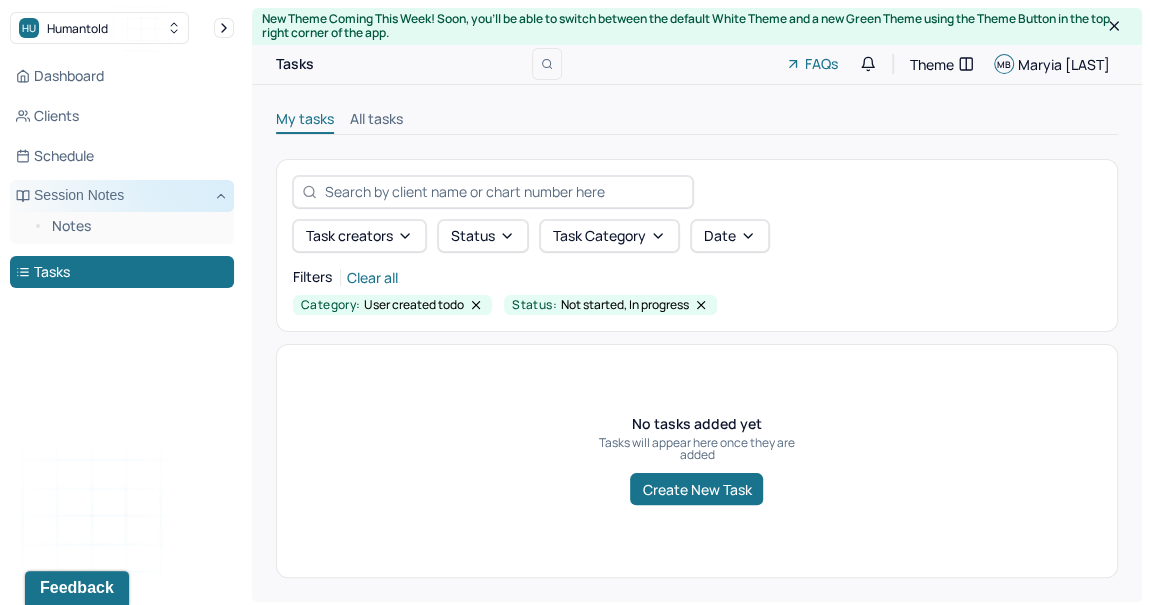 click on "Session Notes" at bounding box center [122, 196] 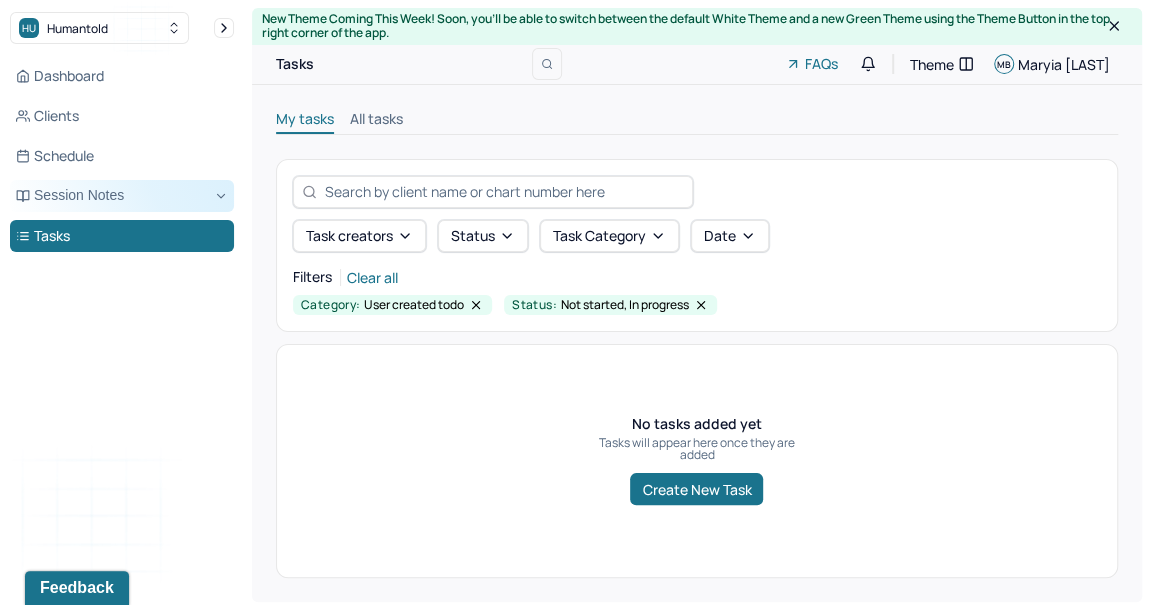click on "Session Notes" at bounding box center [122, 196] 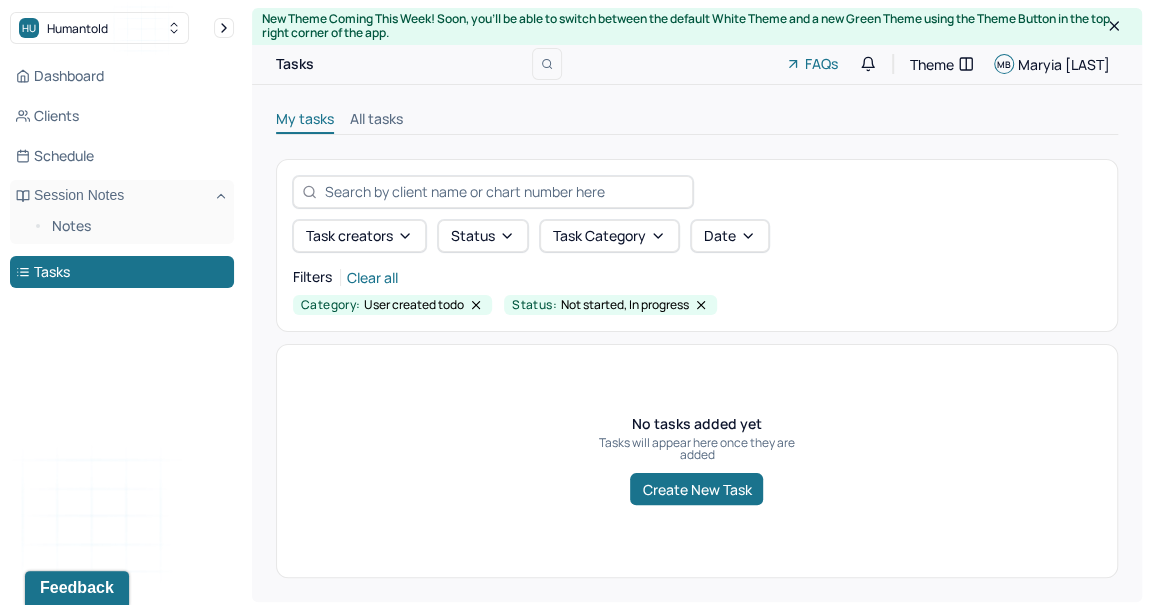 click on "All tasks" at bounding box center [376, 121] 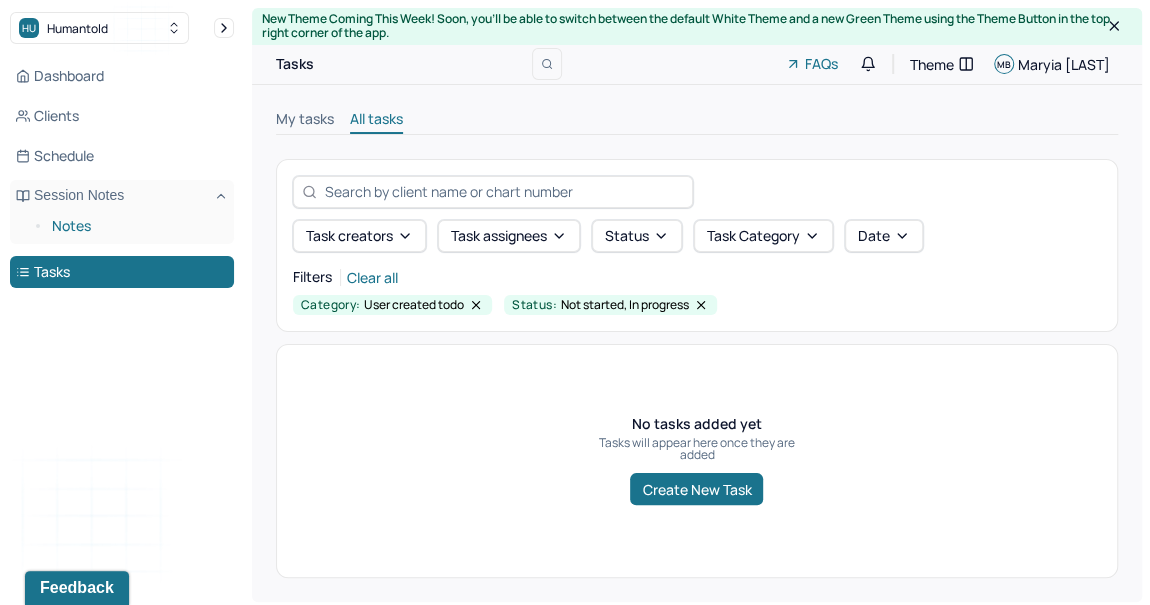 click on "Notes" at bounding box center [135, 226] 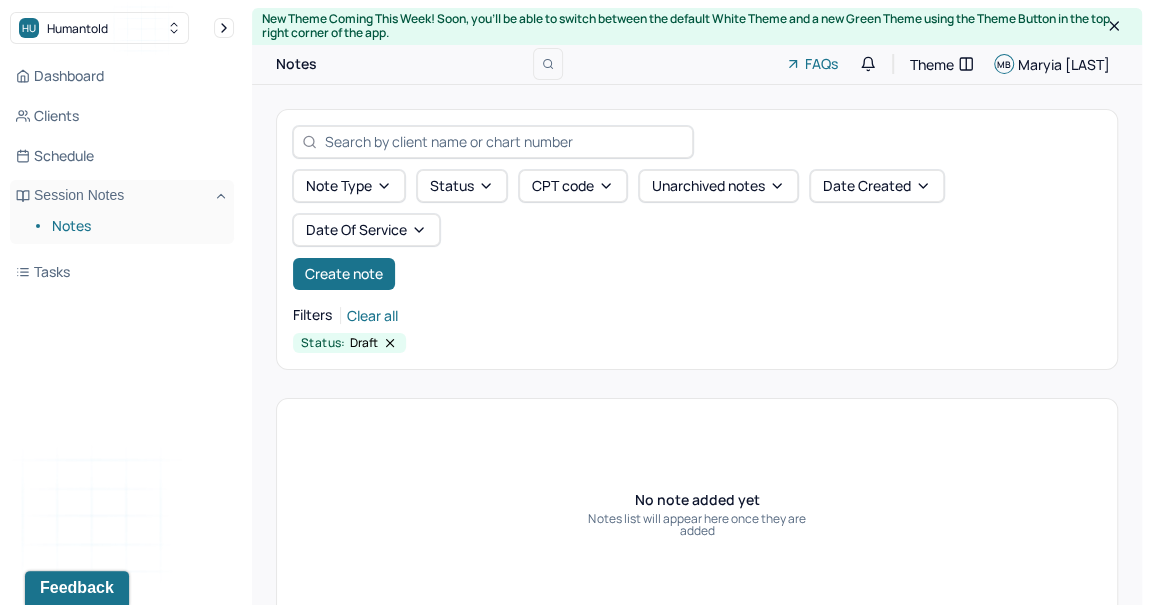 drag, startPoint x: 588, startPoint y: 600, endPoint x: 586, endPoint y: 627, distance: 27.073973 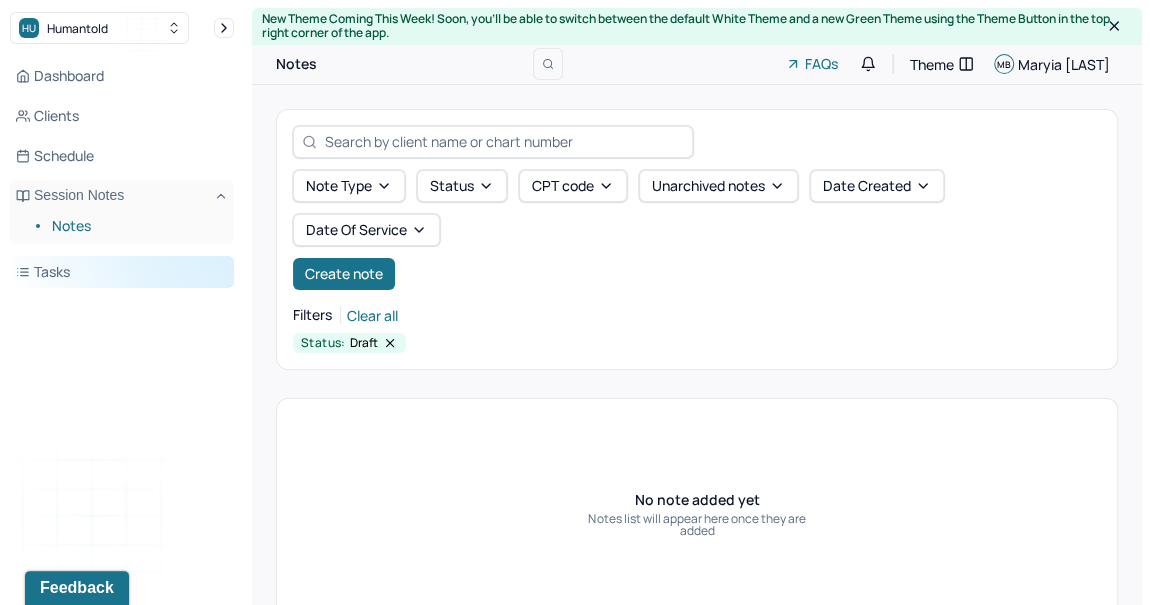 click on "Tasks" at bounding box center (122, 272) 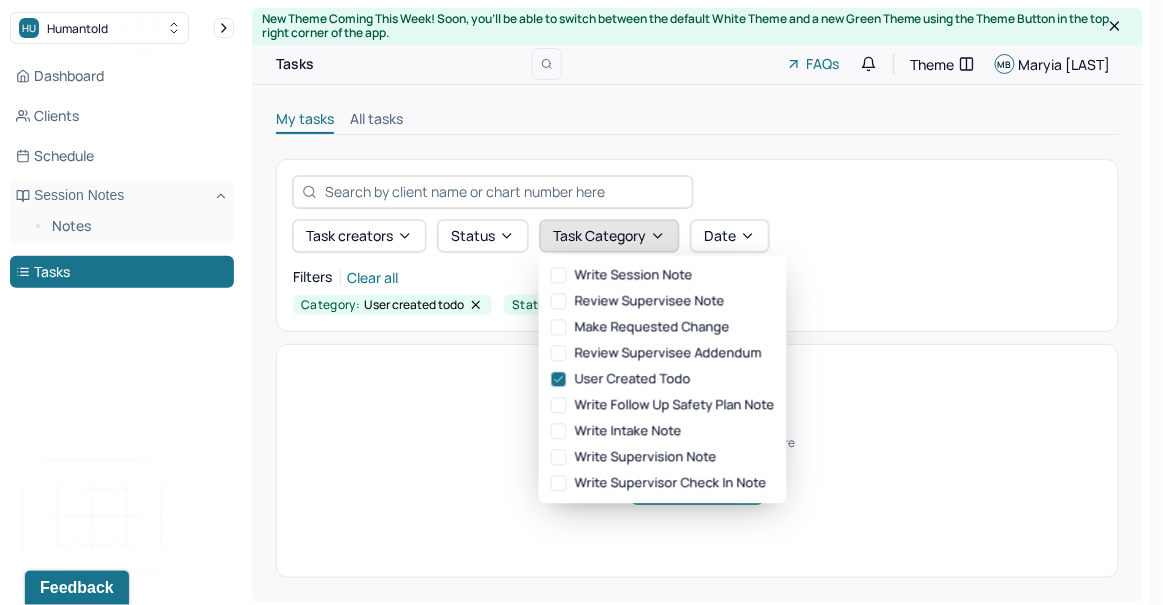 click on "Task category" at bounding box center [609, 236] 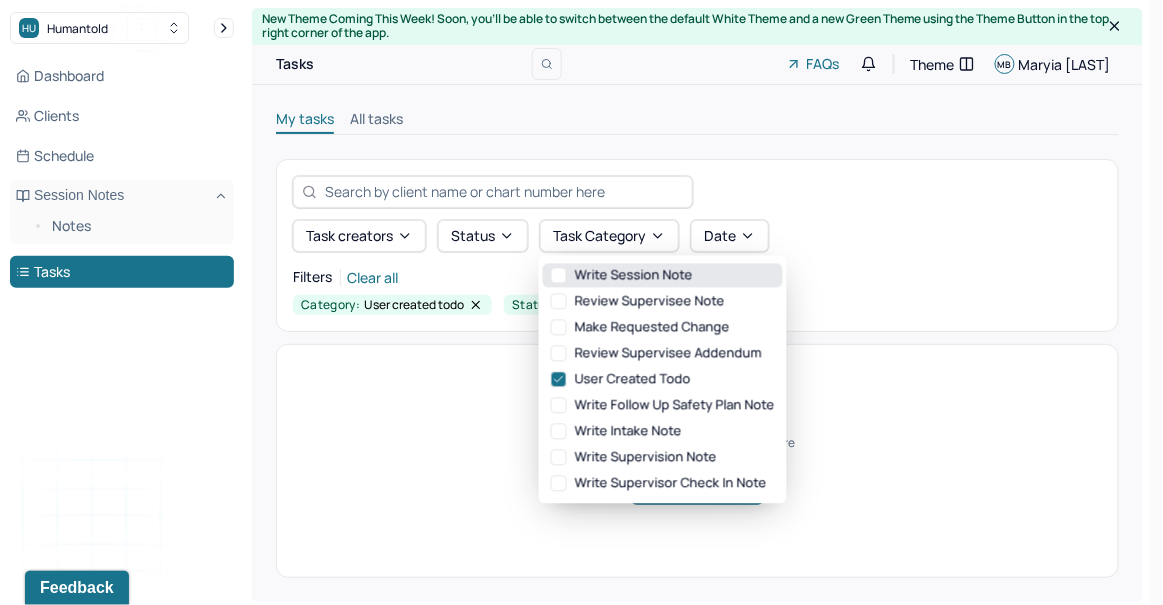 click on "write session note" at bounding box center (663, 276) 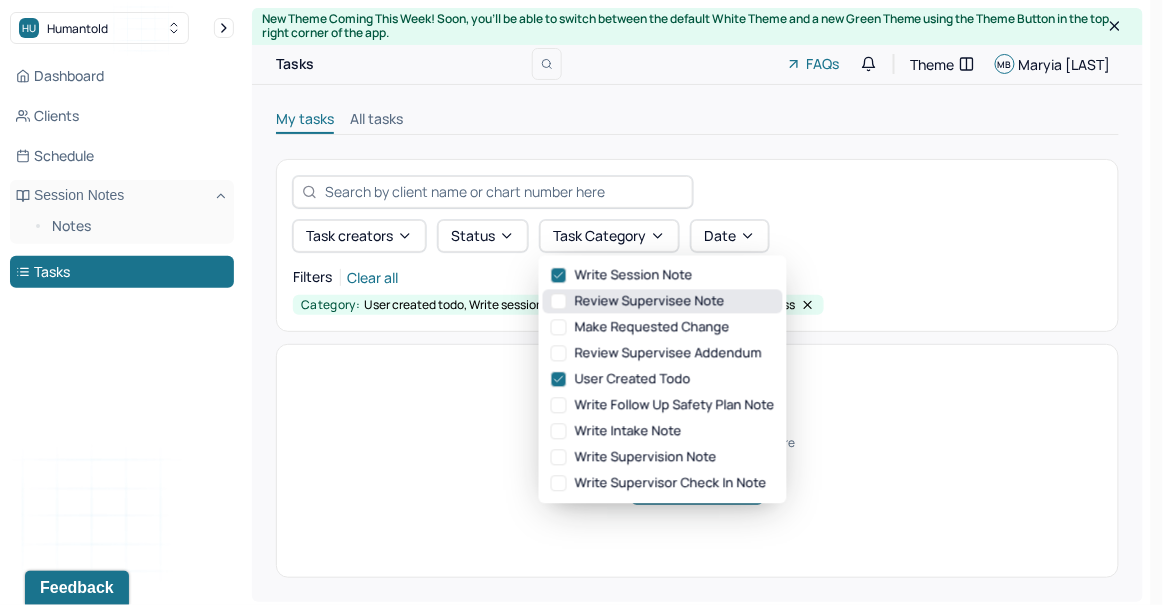 click on "review supervisee note" at bounding box center [663, 302] 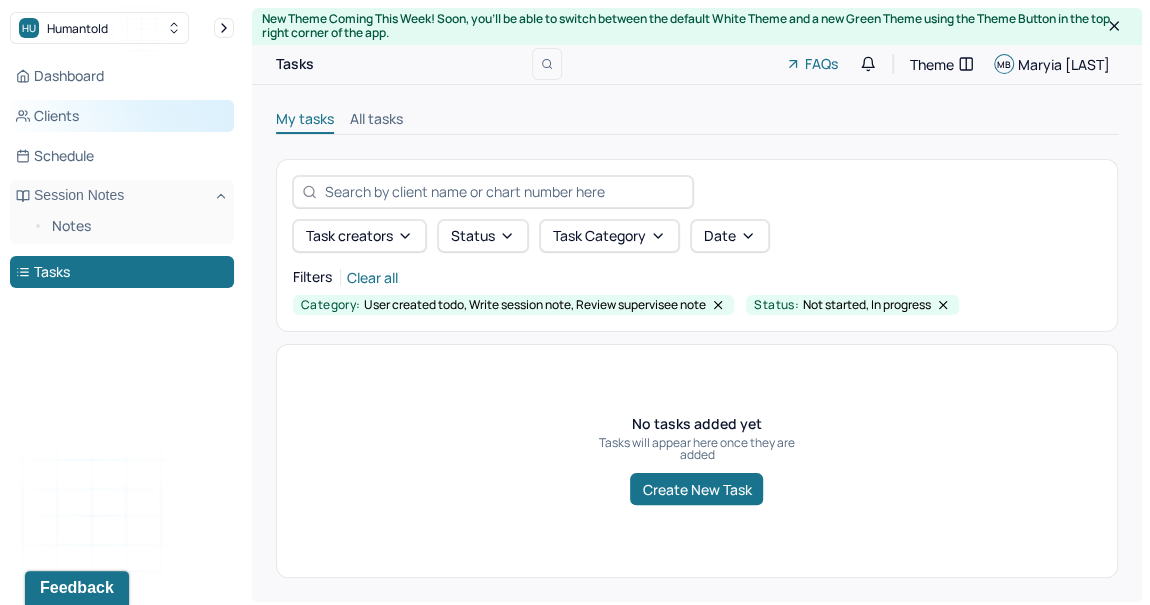click on "Clients" at bounding box center [122, 116] 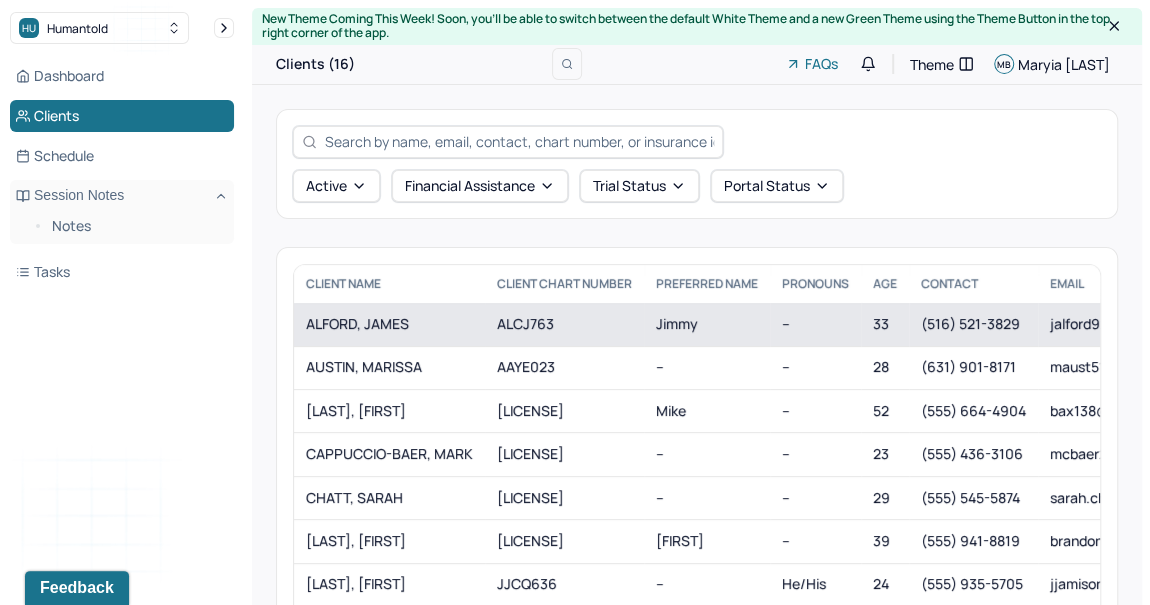 click on "ALFORD, JAMES" at bounding box center [389, 324] 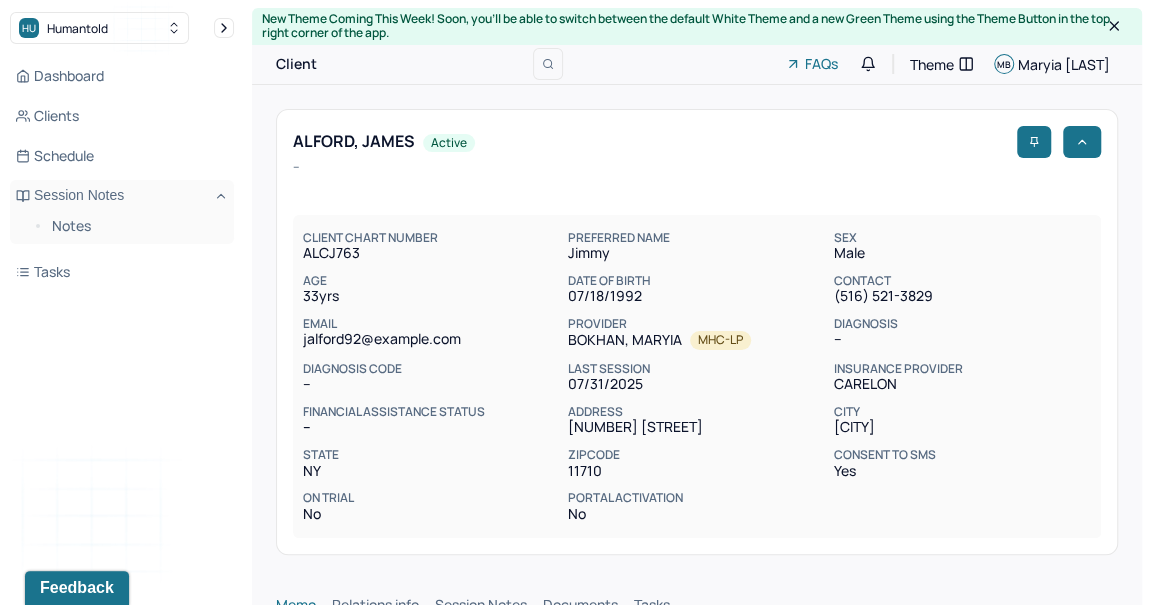 scroll, scrollTop: 0, scrollLeft: 0, axis: both 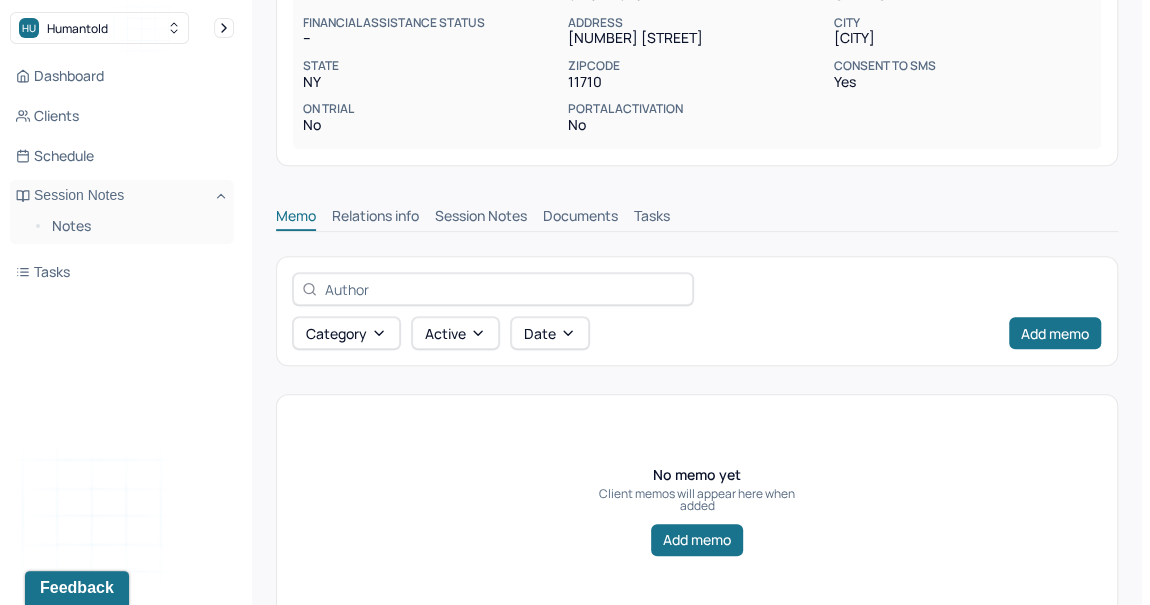 click on "No memo yet Client memos will appear here when added Add memo" at bounding box center [697, 511] 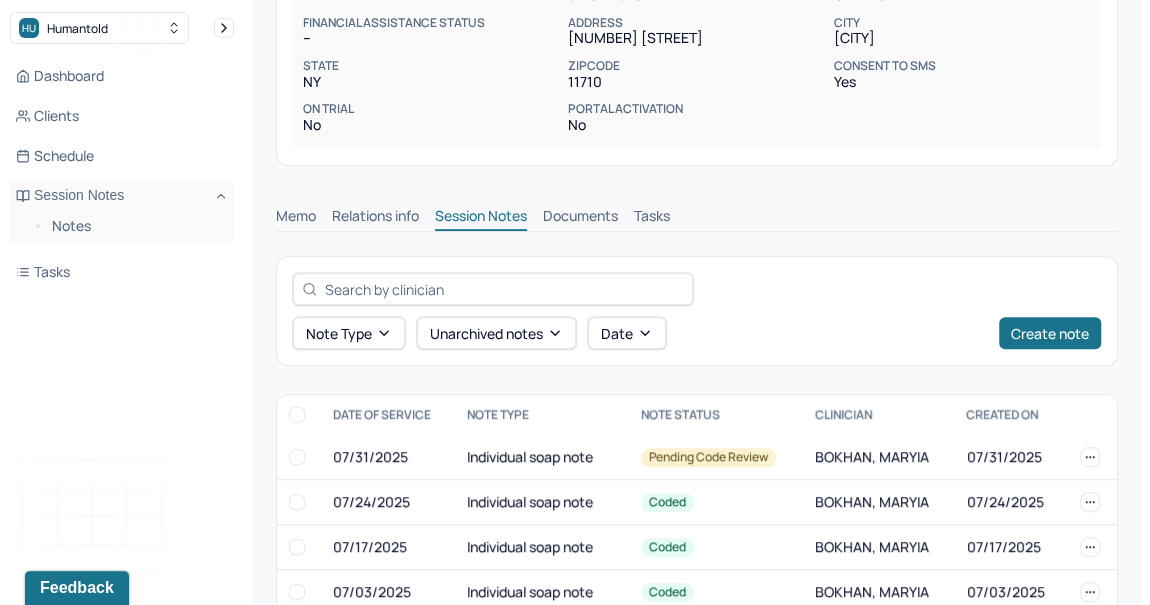 click on "Tasks" at bounding box center [652, 218] 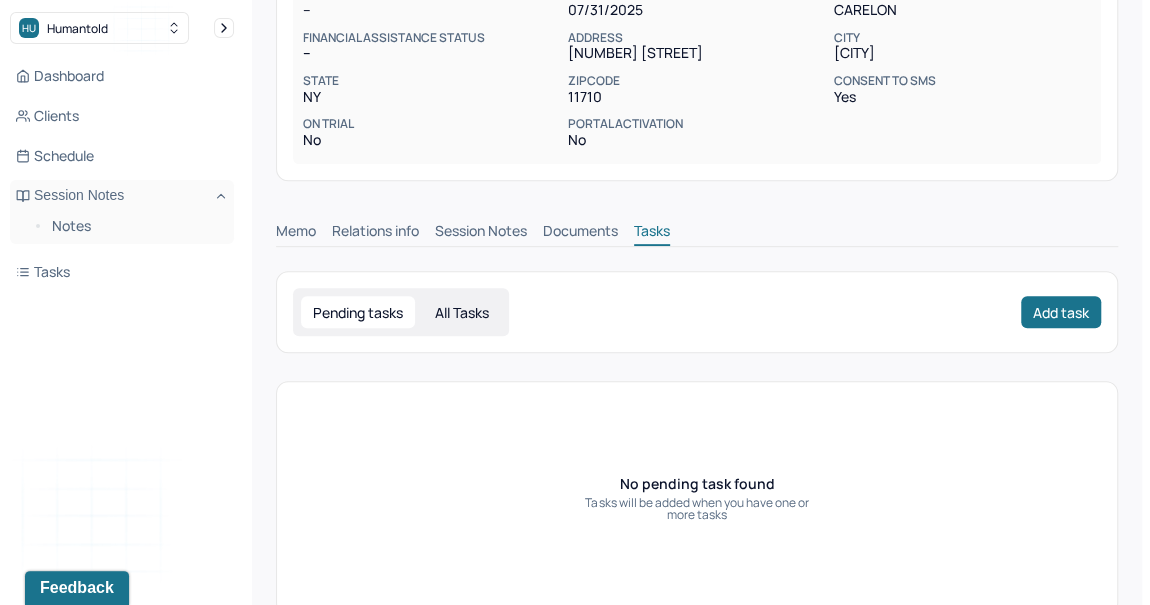 scroll, scrollTop: 383, scrollLeft: 0, axis: vertical 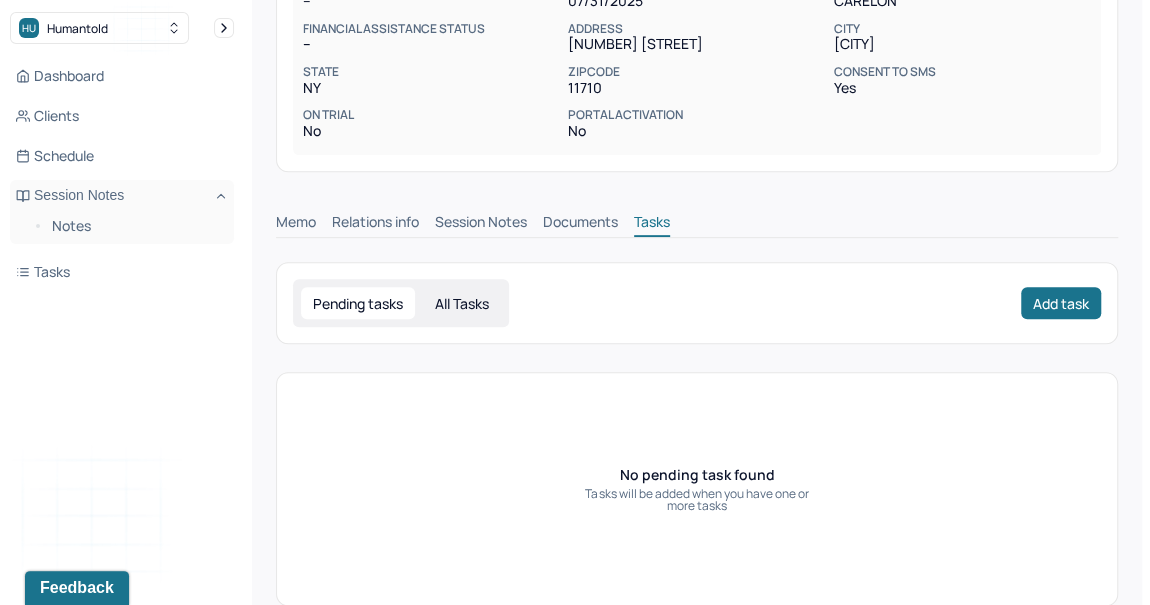 click on "All Tasks" at bounding box center [462, 303] 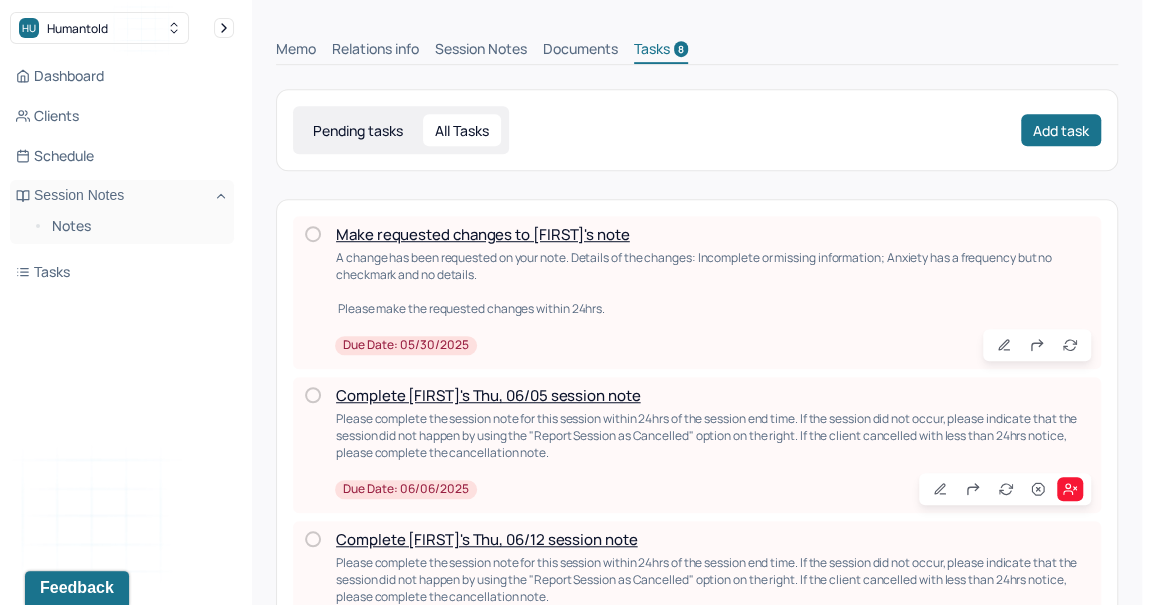 scroll, scrollTop: 558, scrollLeft: 0, axis: vertical 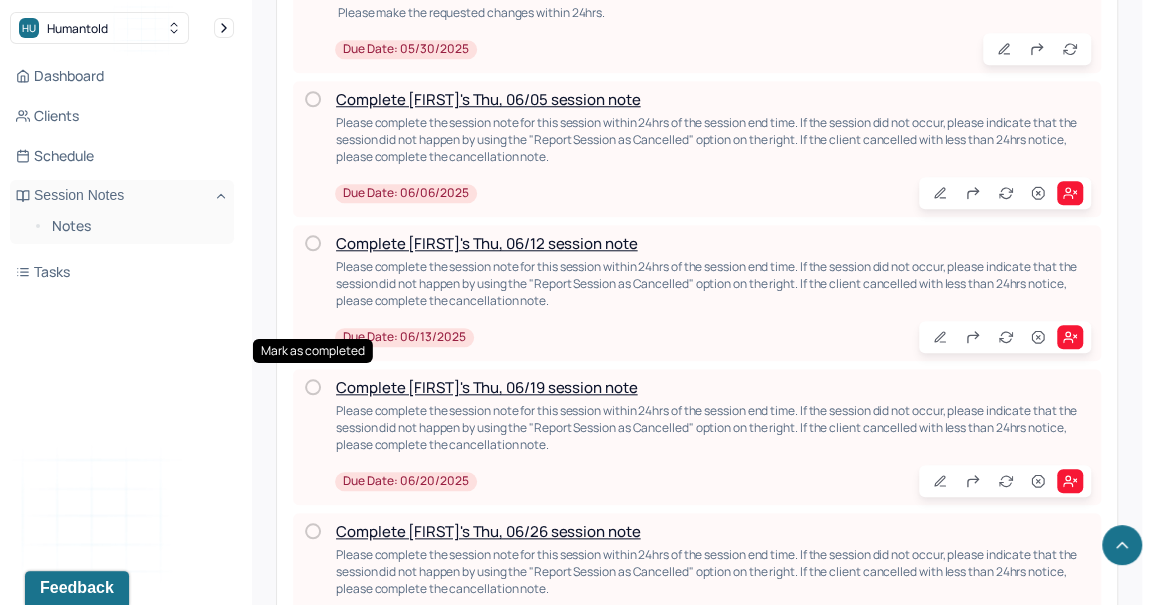 click at bounding box center [313, 387] 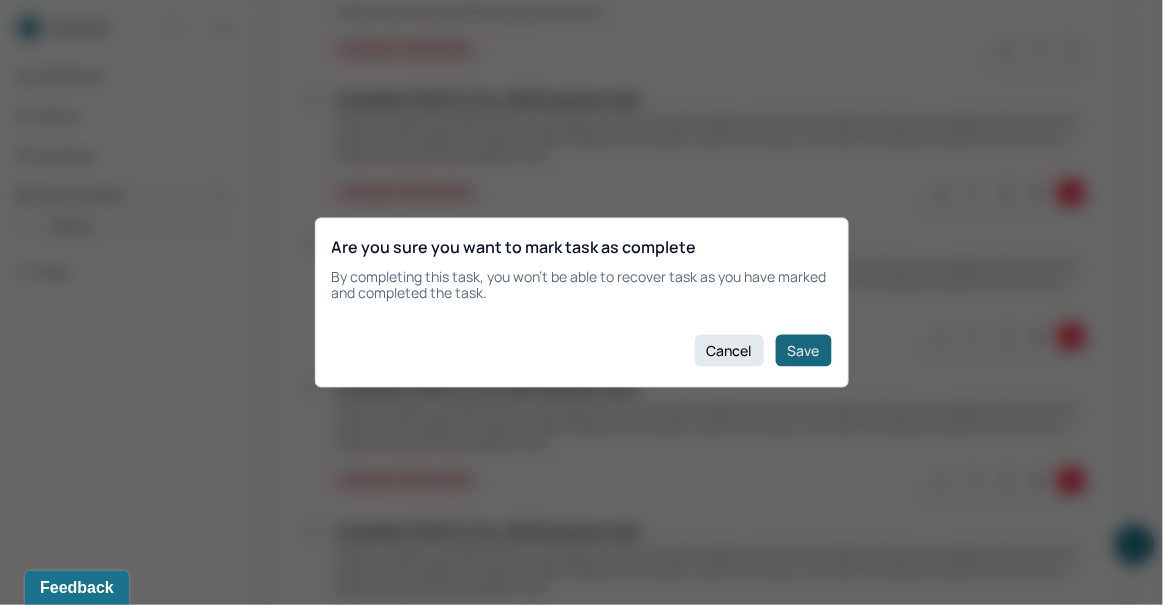 click on "Save" at bounding box center (804, 351) 